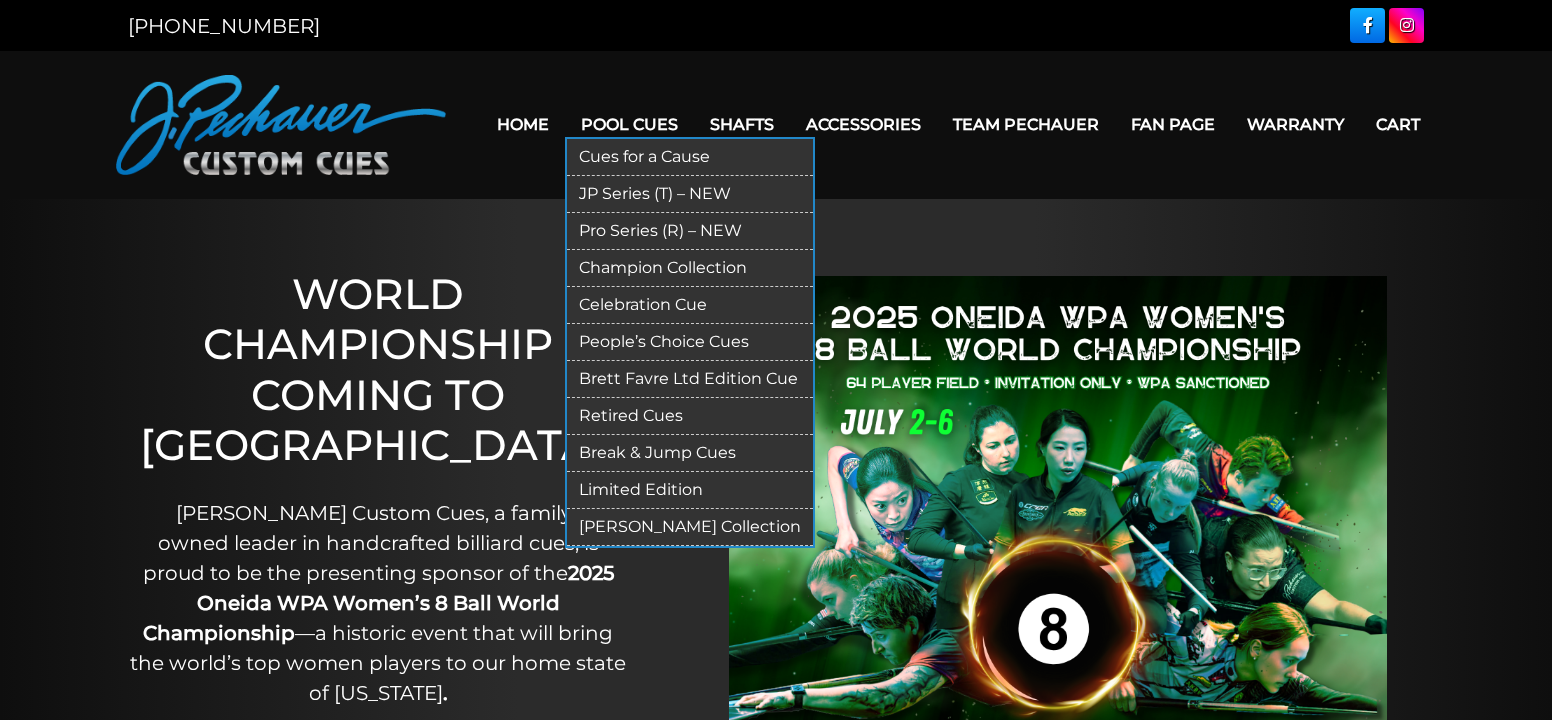 scroll, scrollTop: 0, scrollLeft: 0, axis: both 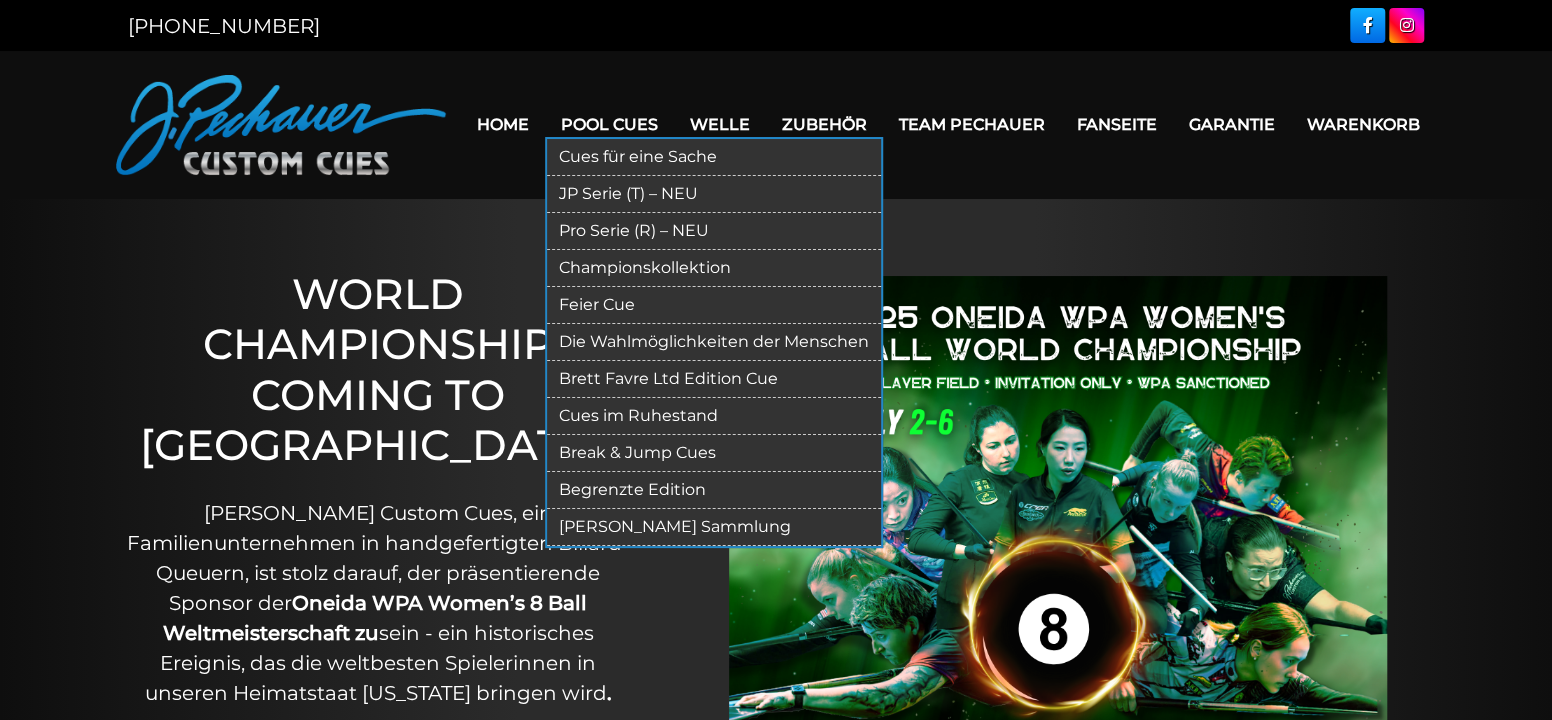 click on "Pro Serie (R) – NEU" at bounding box center (714, 231) 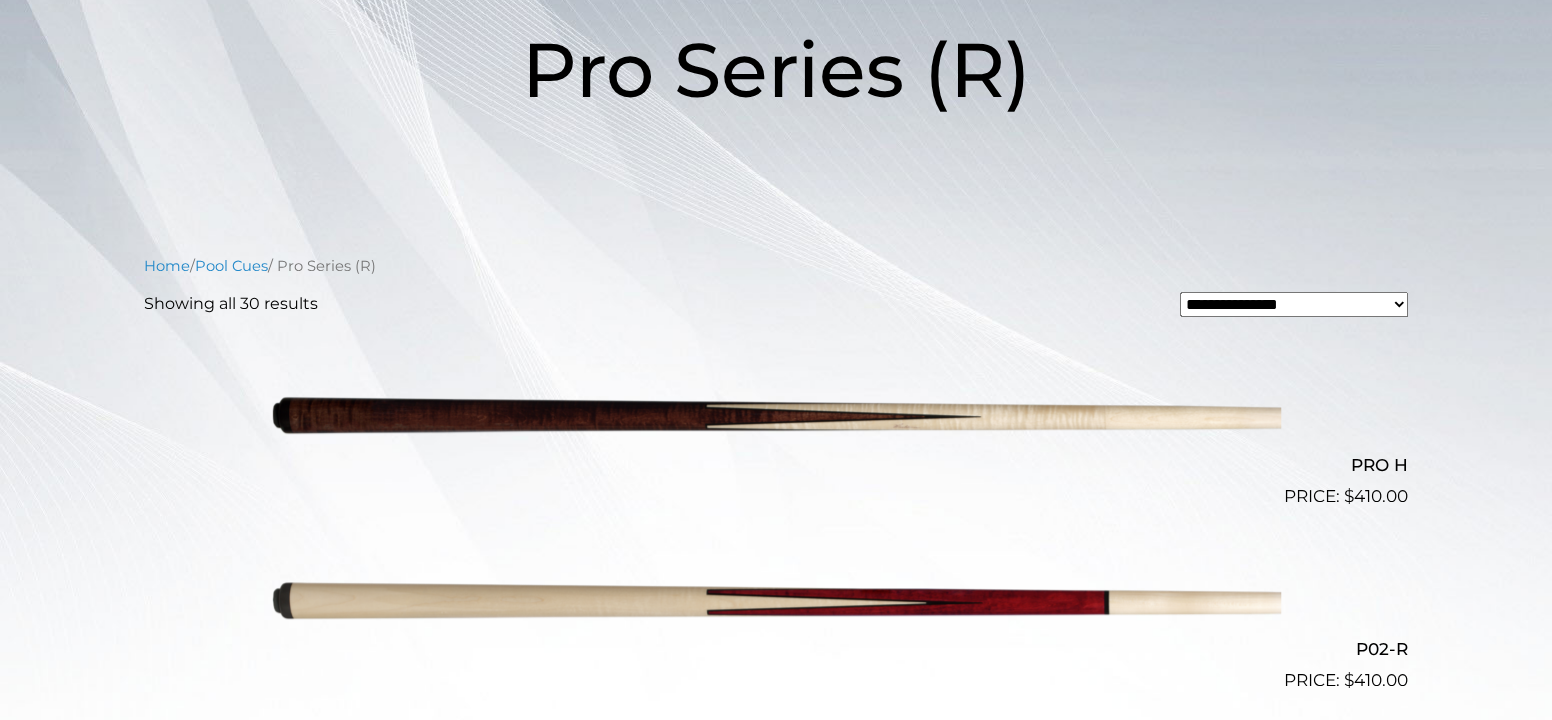 scroll, scrollTop: 0, scrollLeft: 0, axis: both 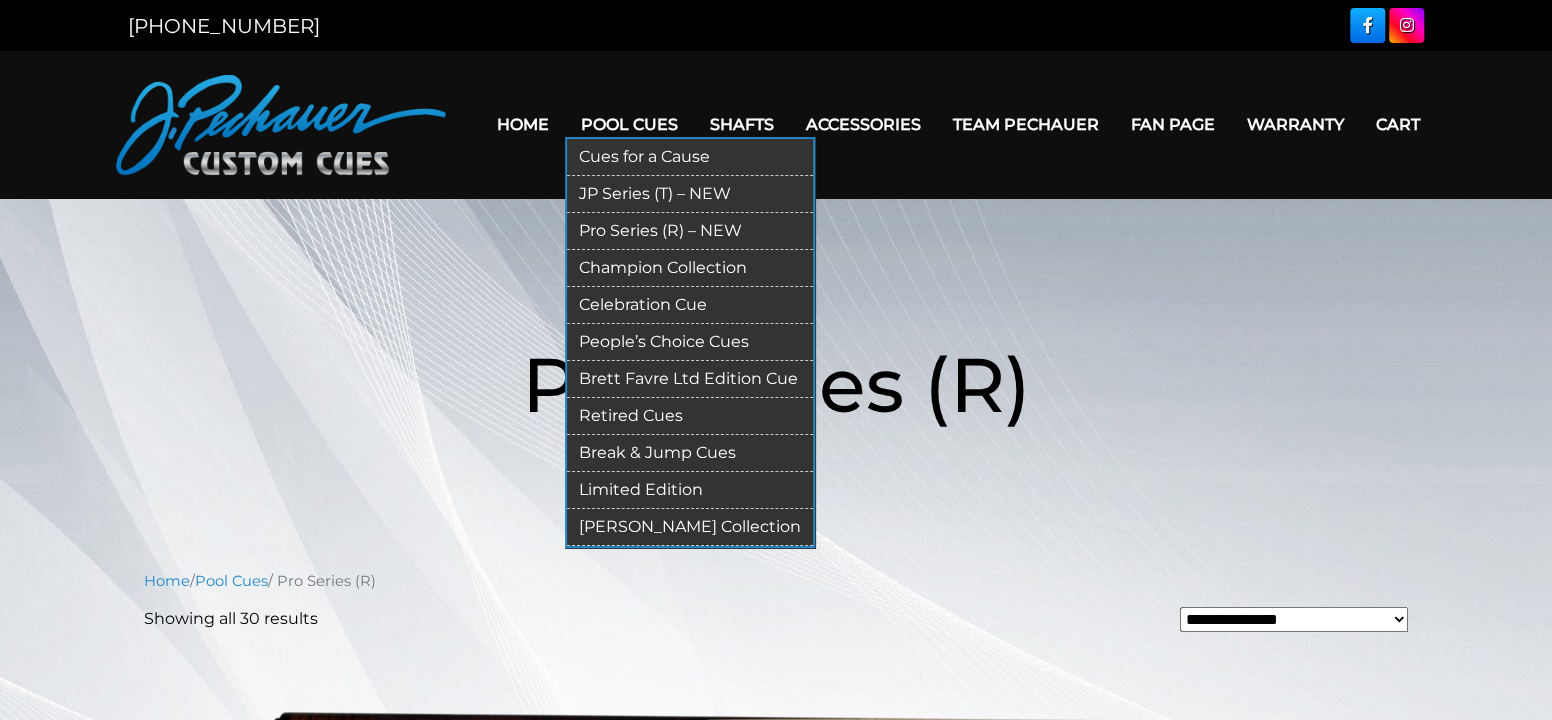 click on "Champion Collection" at bounding box center [690, 268] 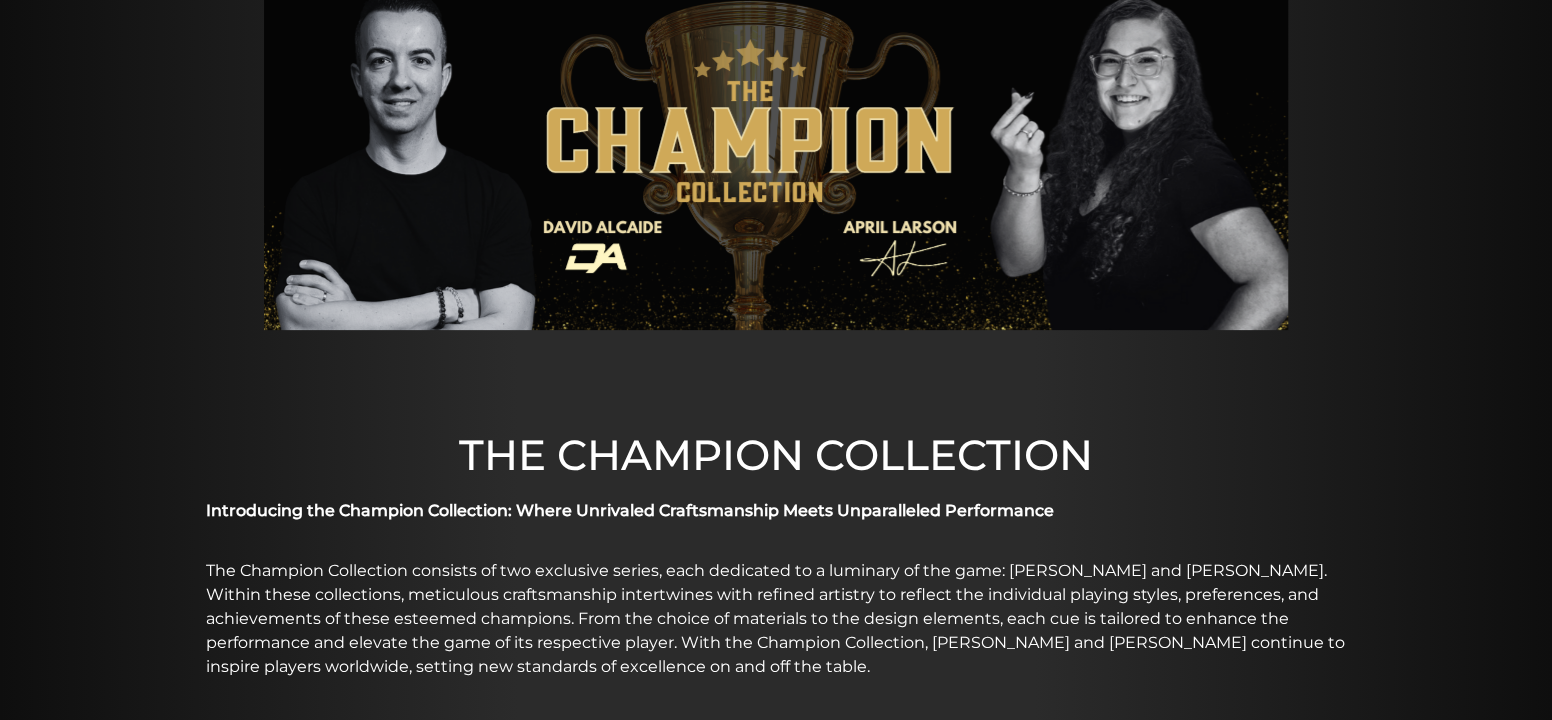 scroll, scrollTop: 0, scrollLeft: 0, axis: both 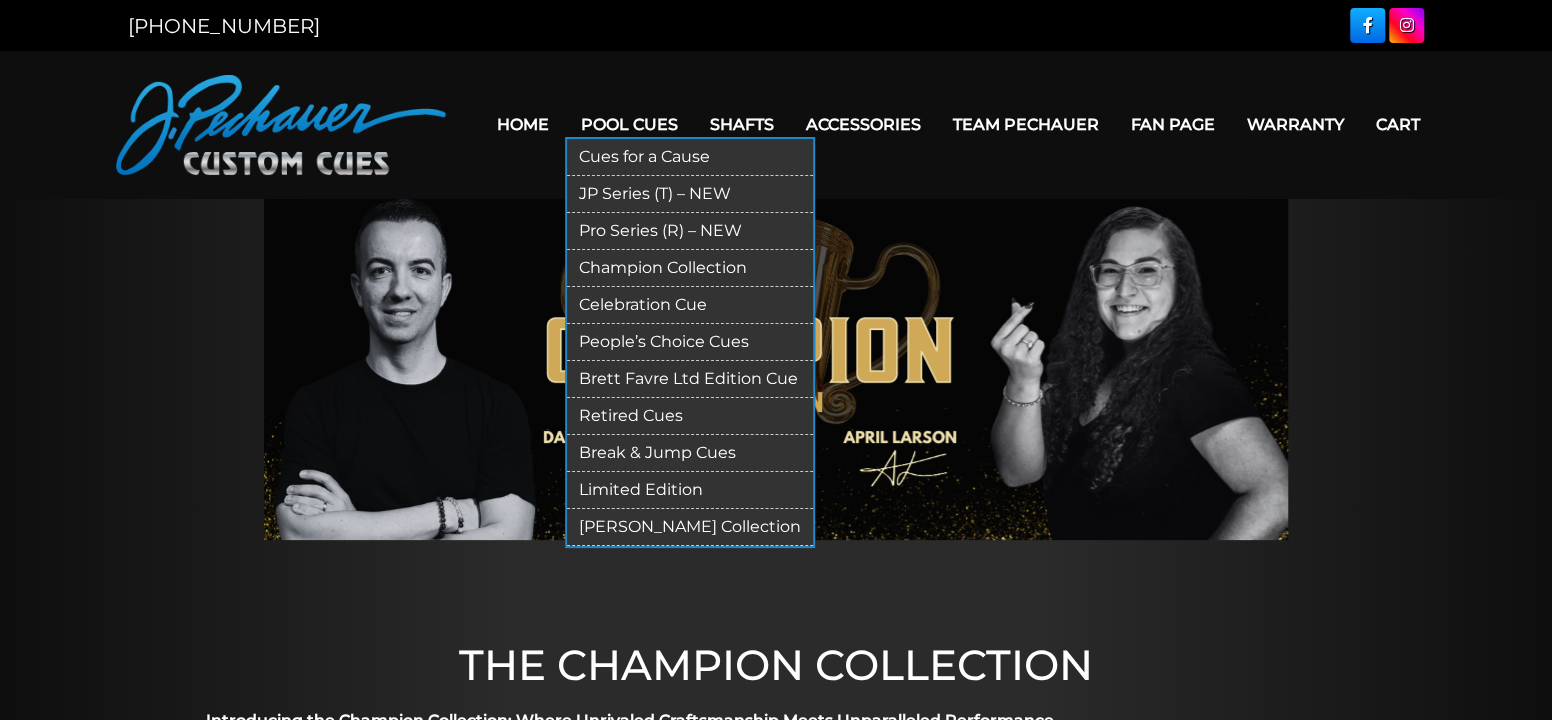 click on "JP Series (T) – NEW" at bounding box center (690, 194) 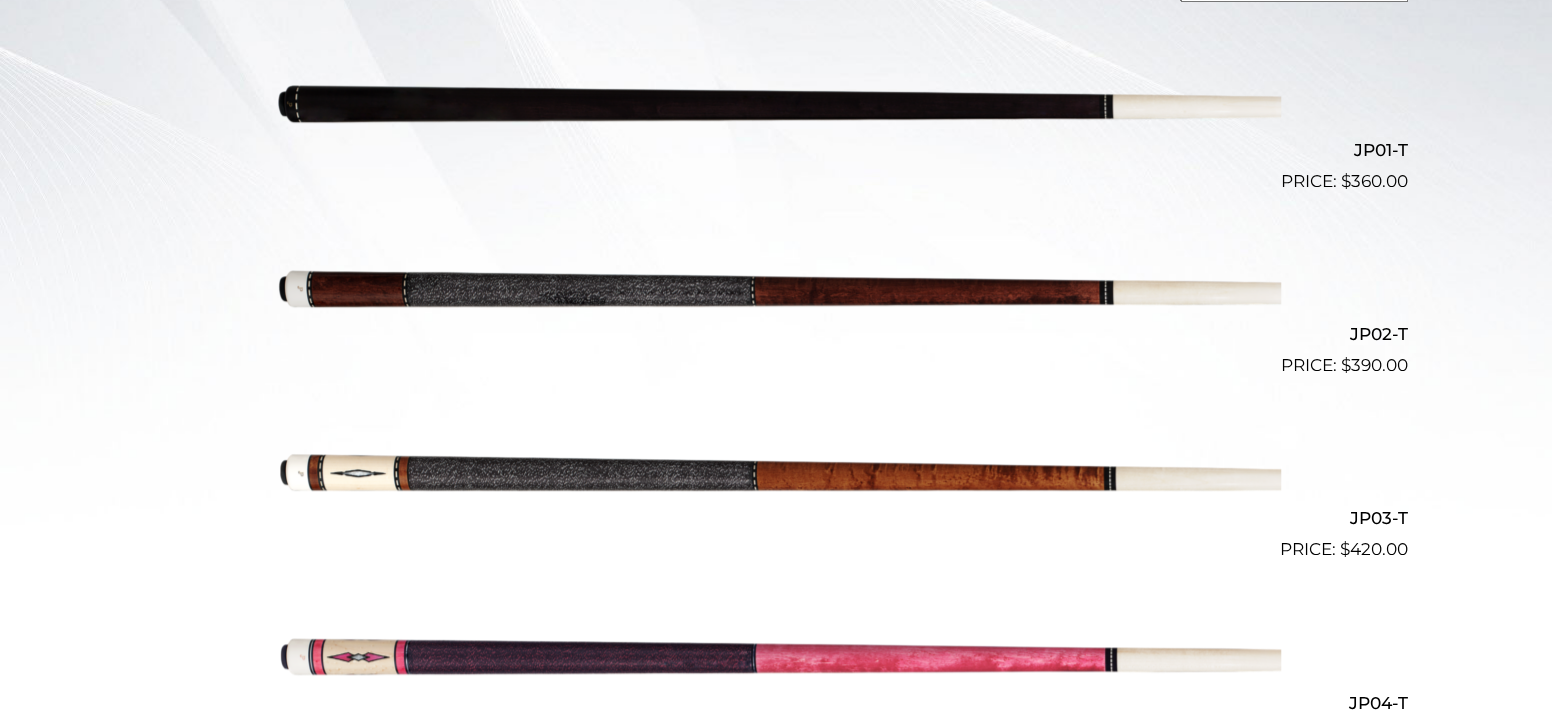 scroll, scrollTop: 0, scrollLeft: 0, axis: both 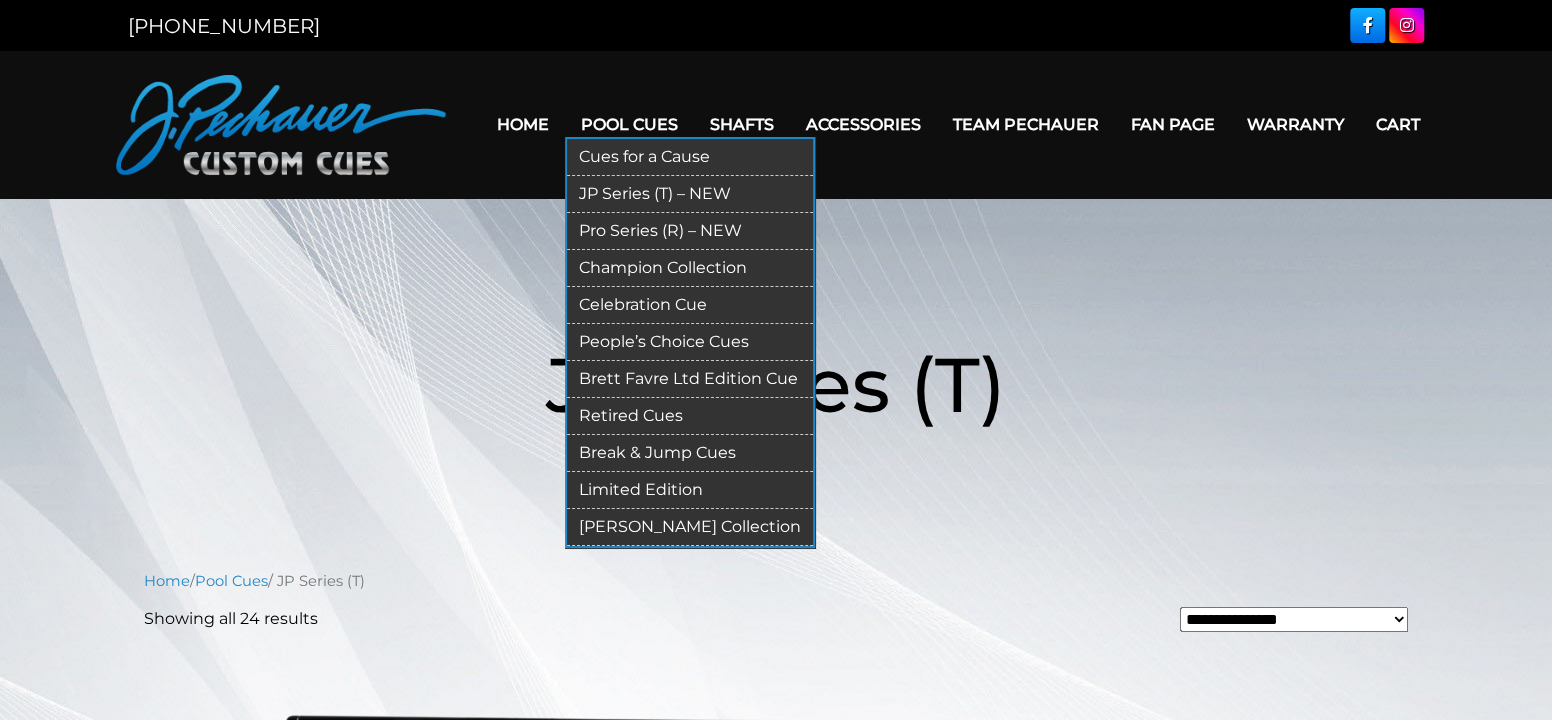 click on "Pool Cues" at bounding box center [629, 124] 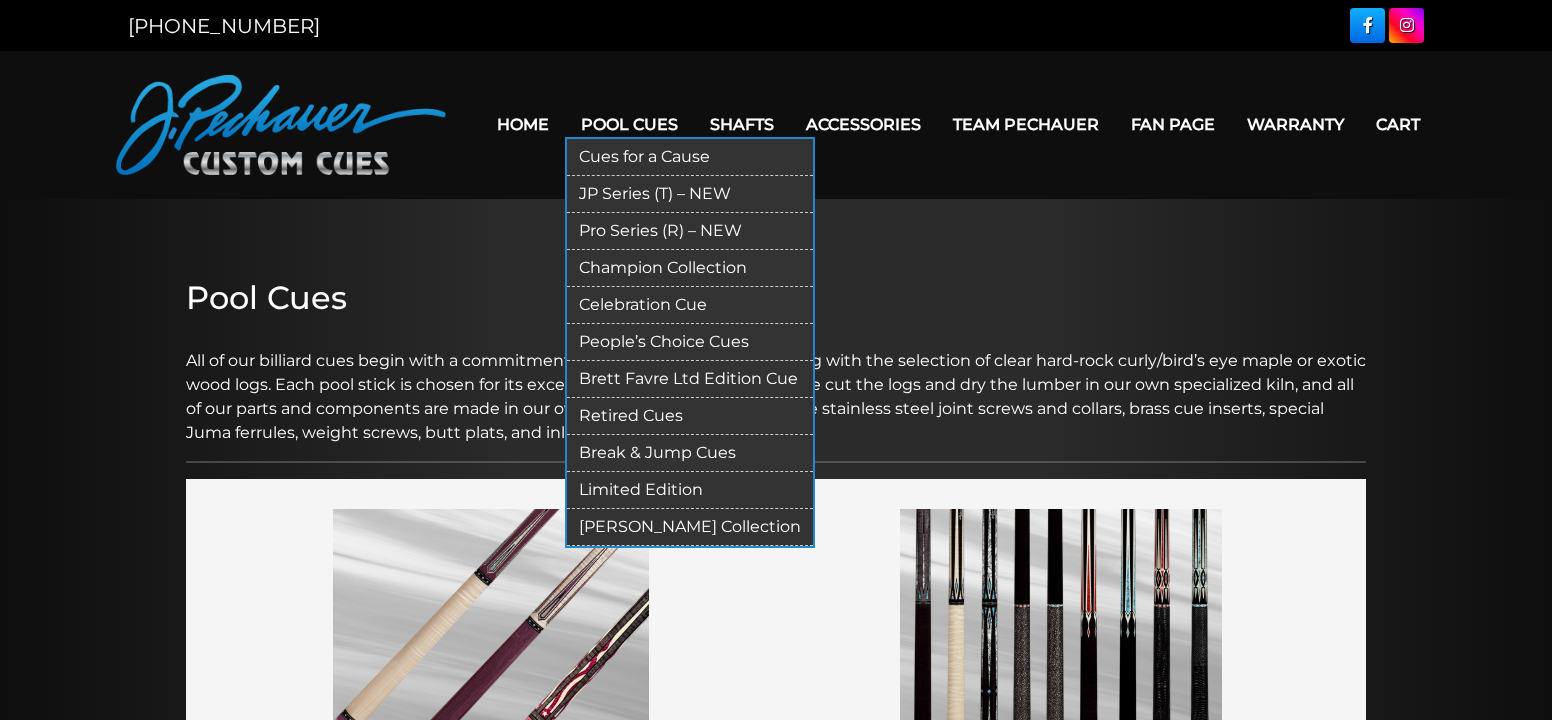 scroll, scrollTop: 0, scrollLeft: 0, axis: both 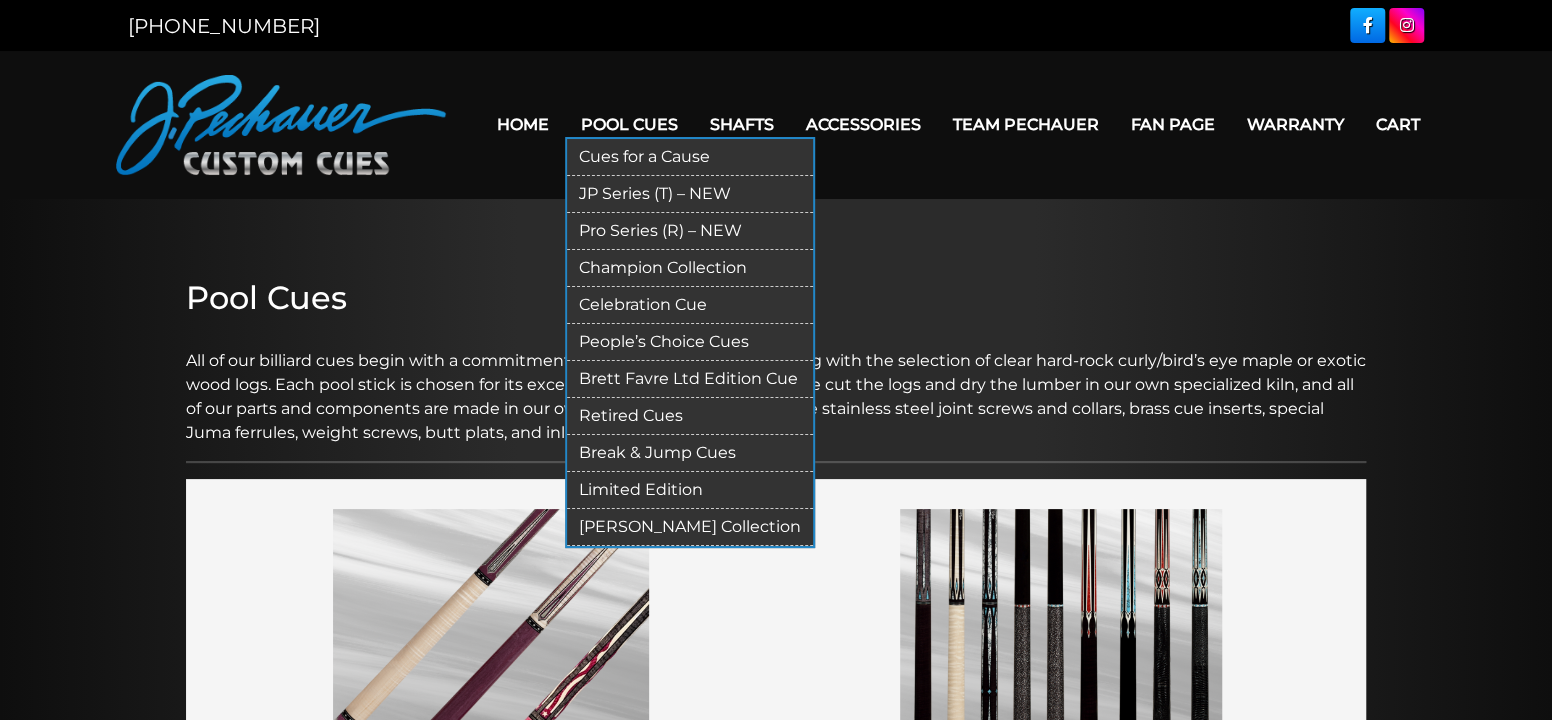 click on "Celebration Cue" at bounding box center [690, 305] 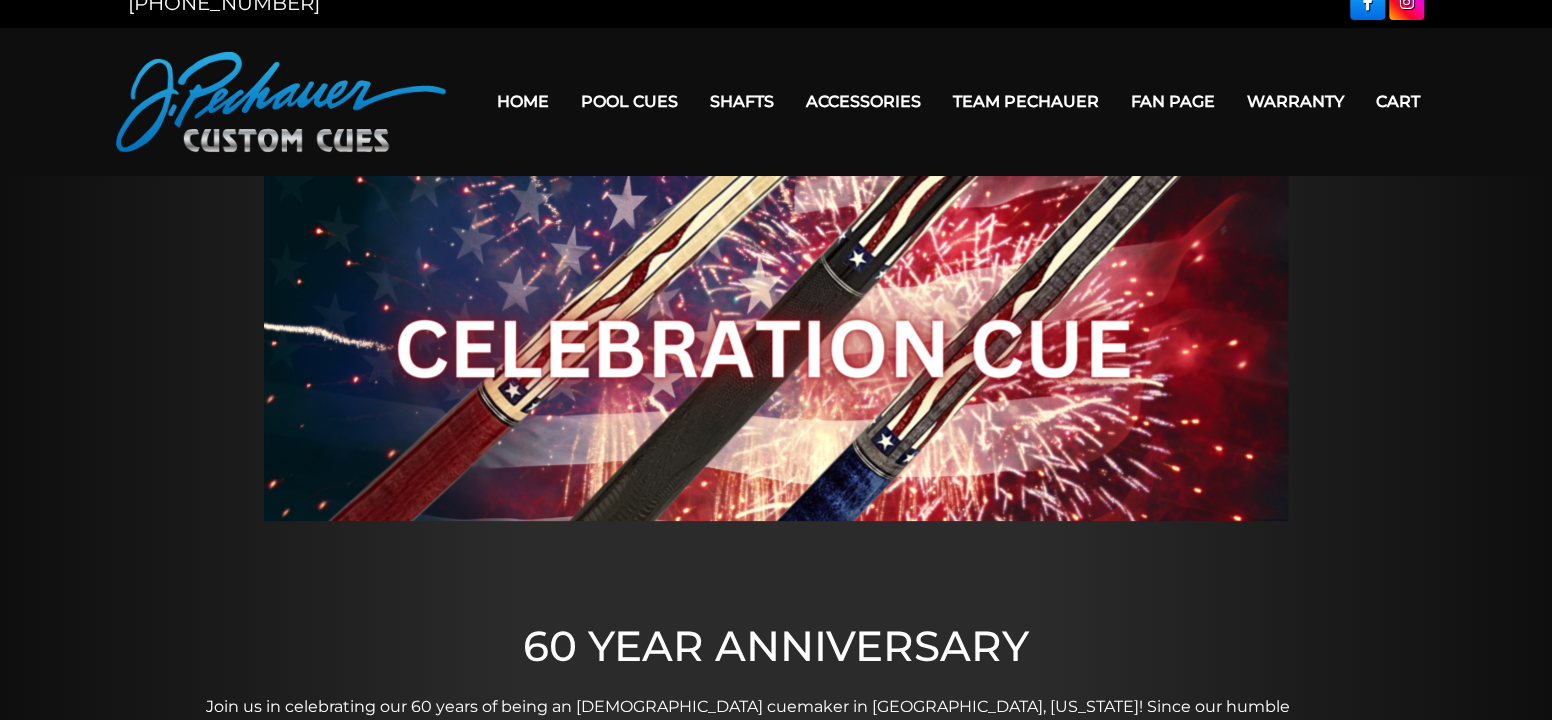 scroll, scrollTop: 0, scrollLeft: 0, axis: both 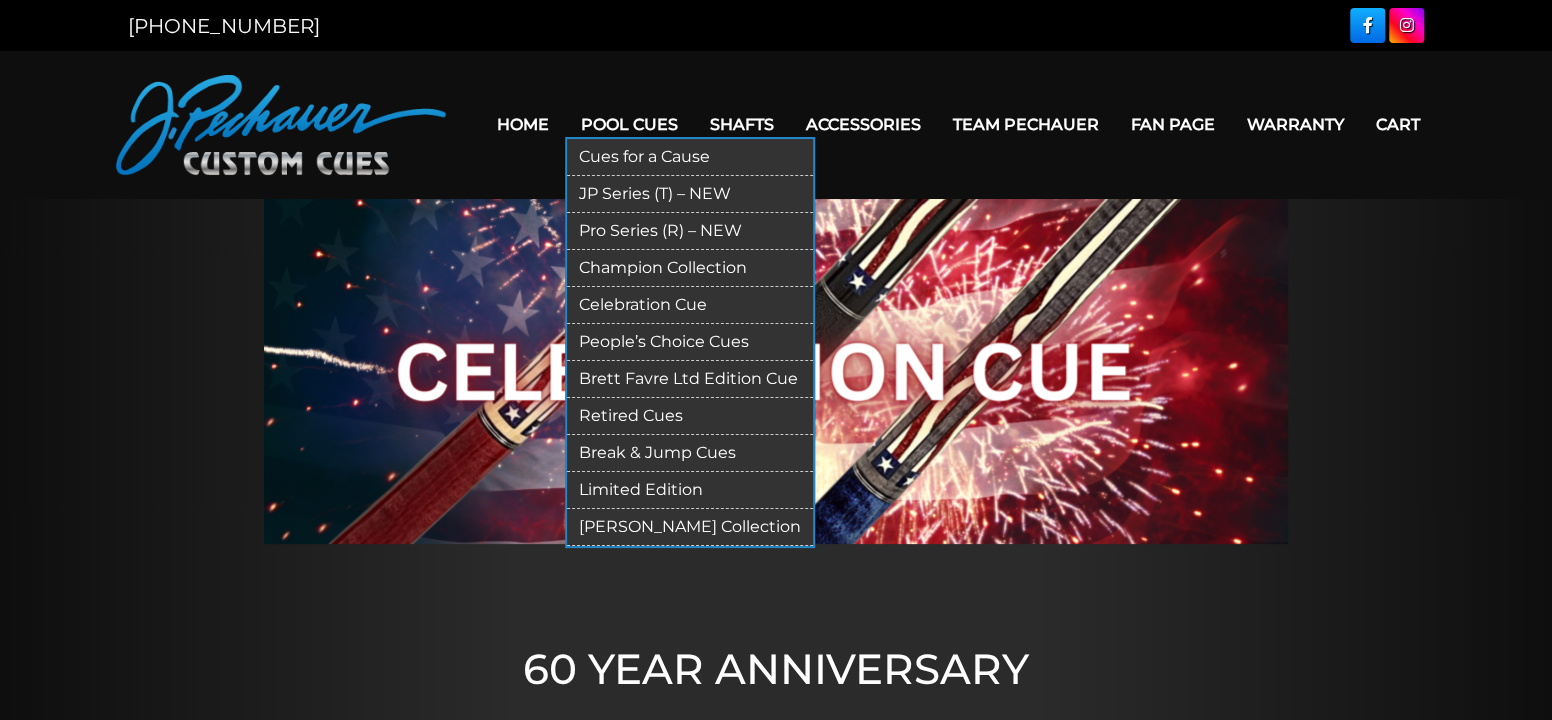 click on "Pro Series (R) – NEW" at bounding box center [690, 231] 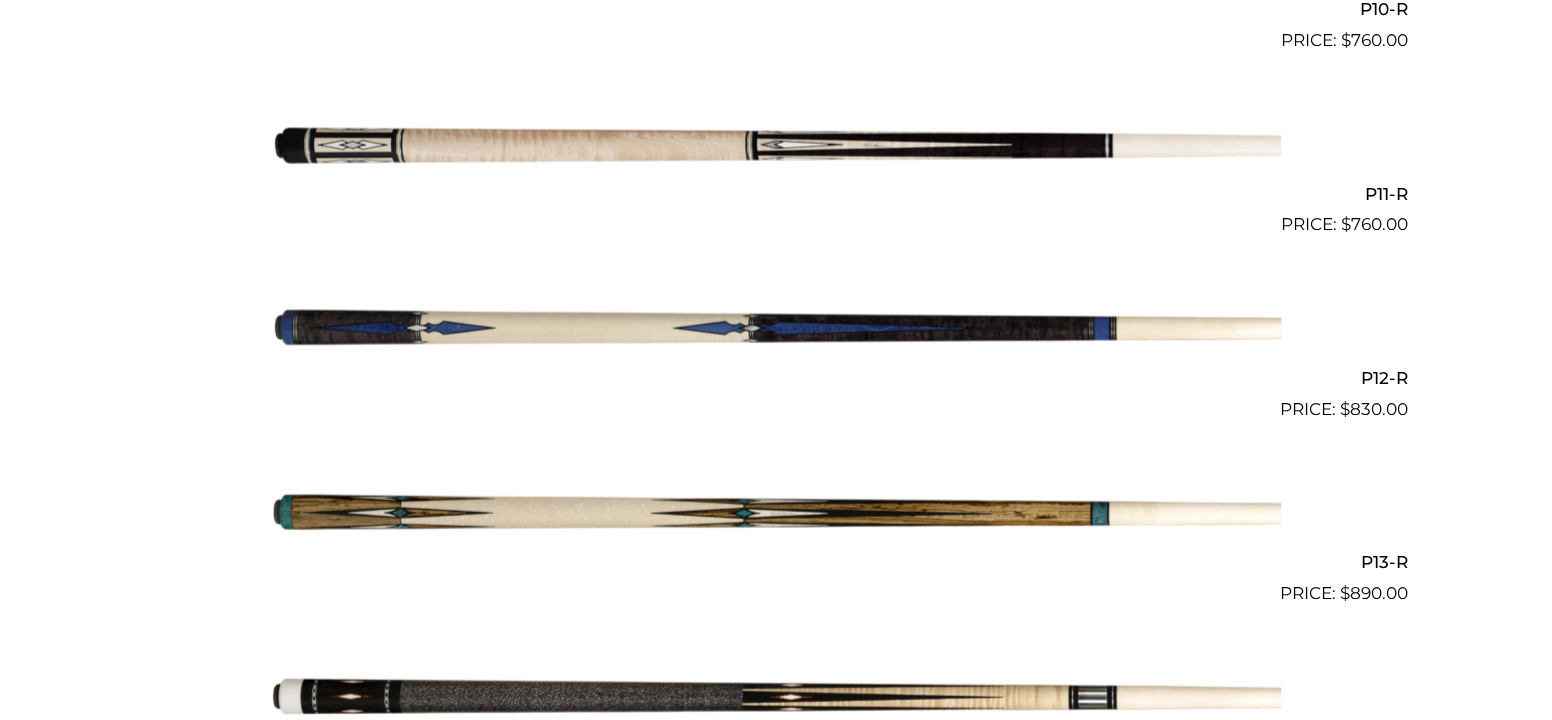 scroll, scrollTop: 2415, scrollLeft: 0, axis: vertical 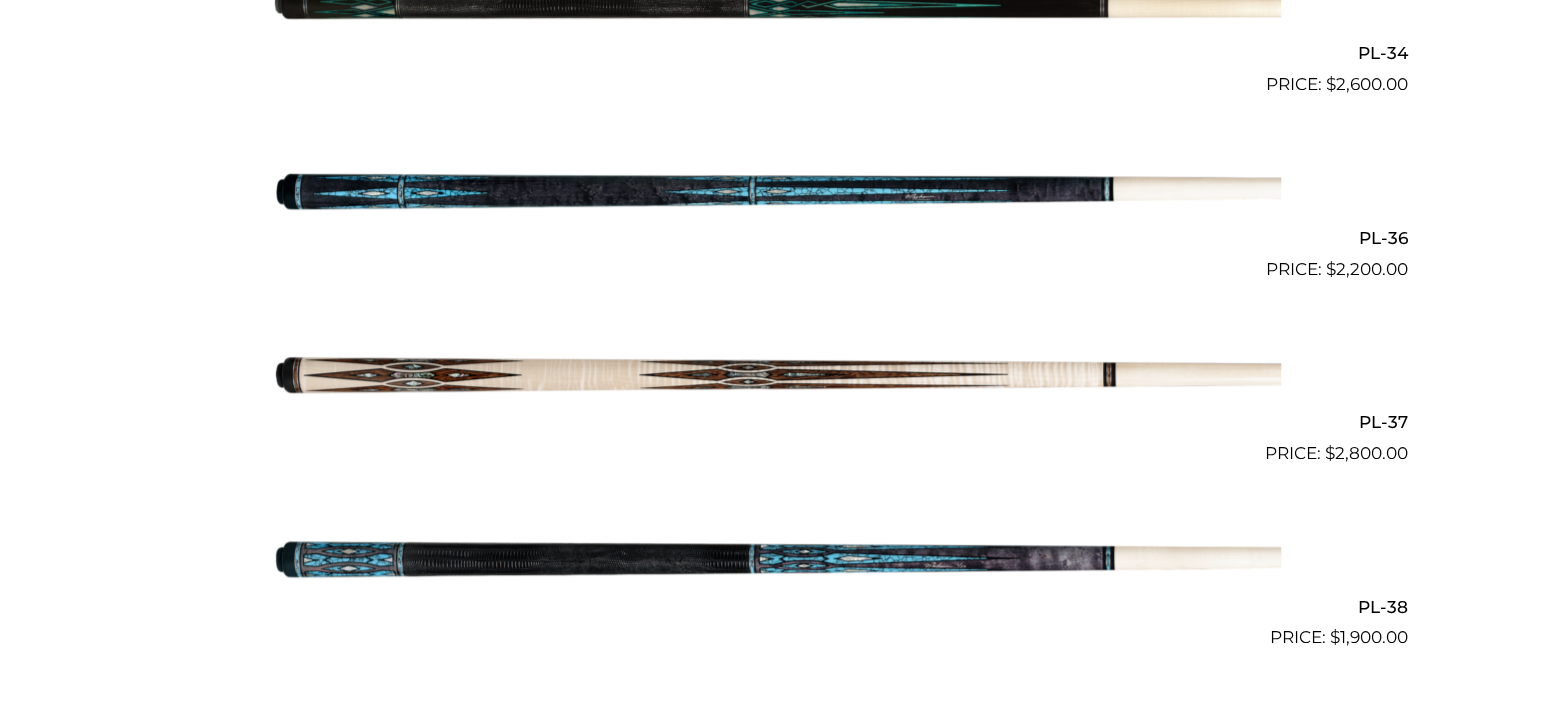 click at bounding box center [776, 190] 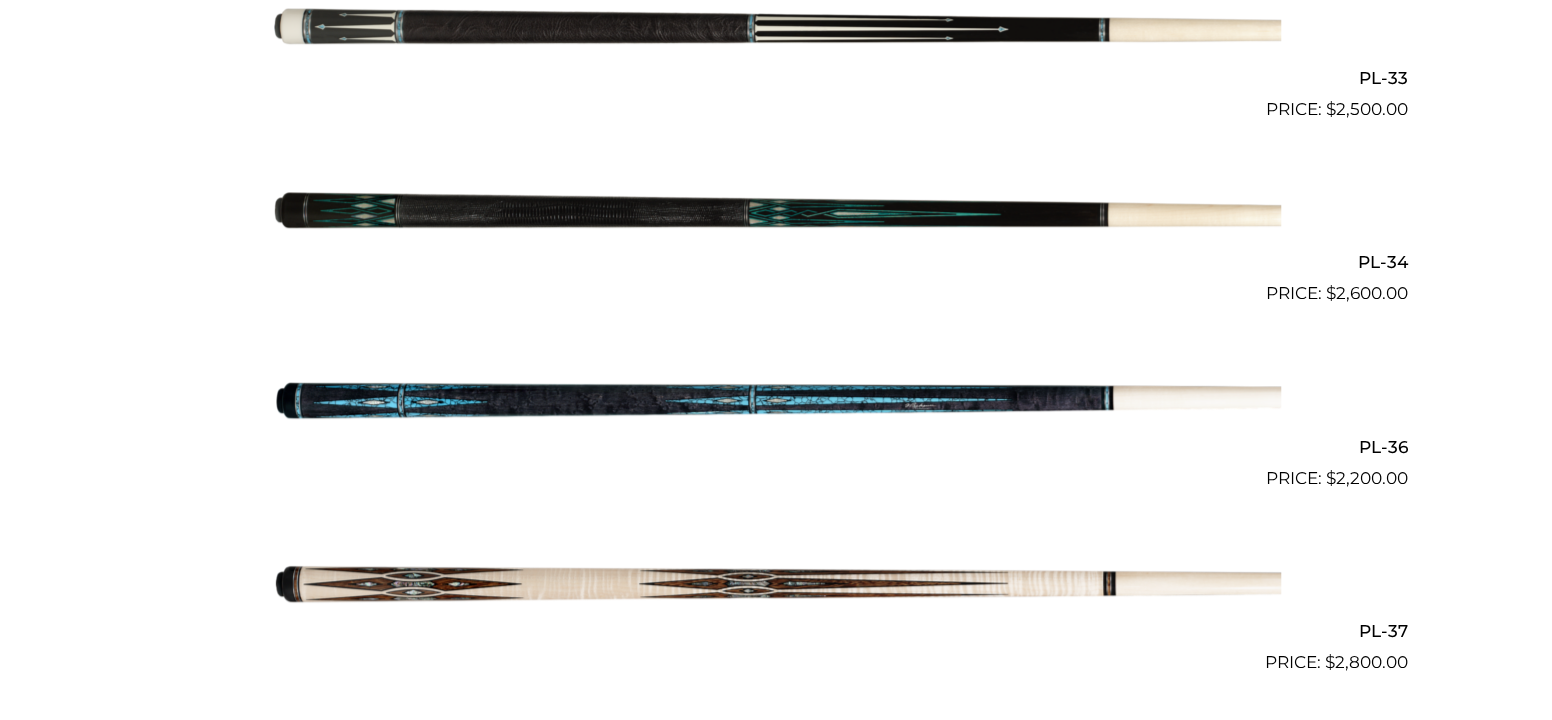 scroll, scrollTop: 5126, scrollLeft: 0, axis: vertical 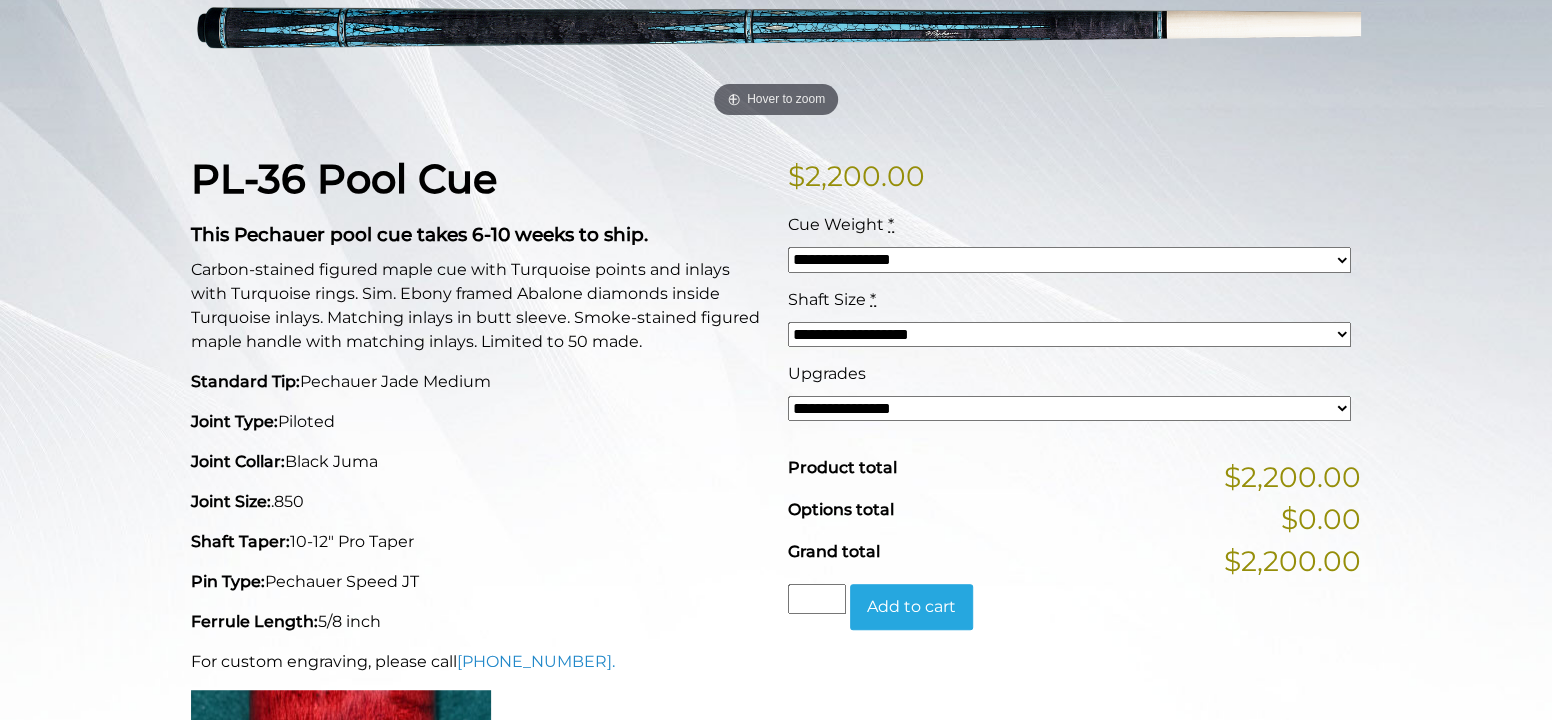 click on "**********" at bounding box center [1069, 408] 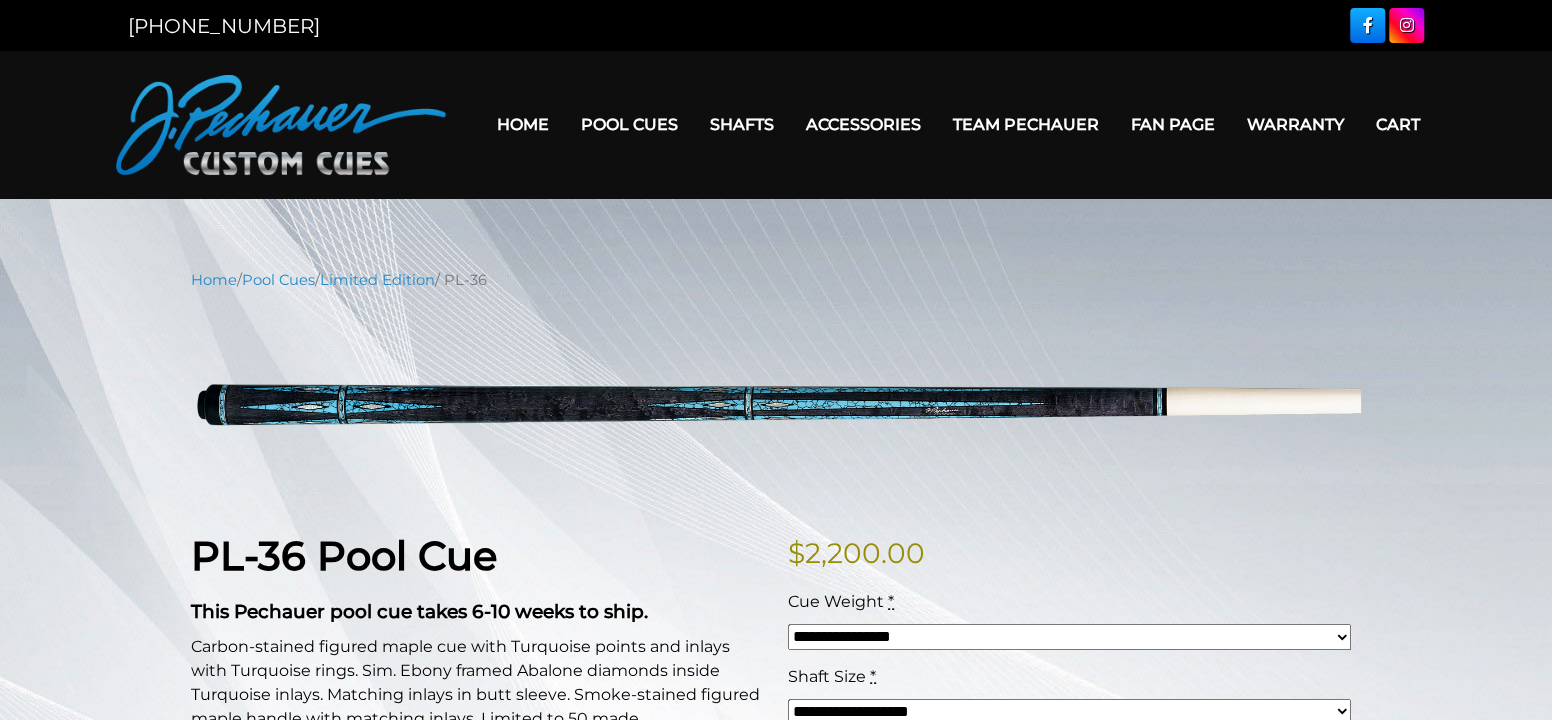 scroll, scrollTop: 0, scrollLeft: 0, axis: both 